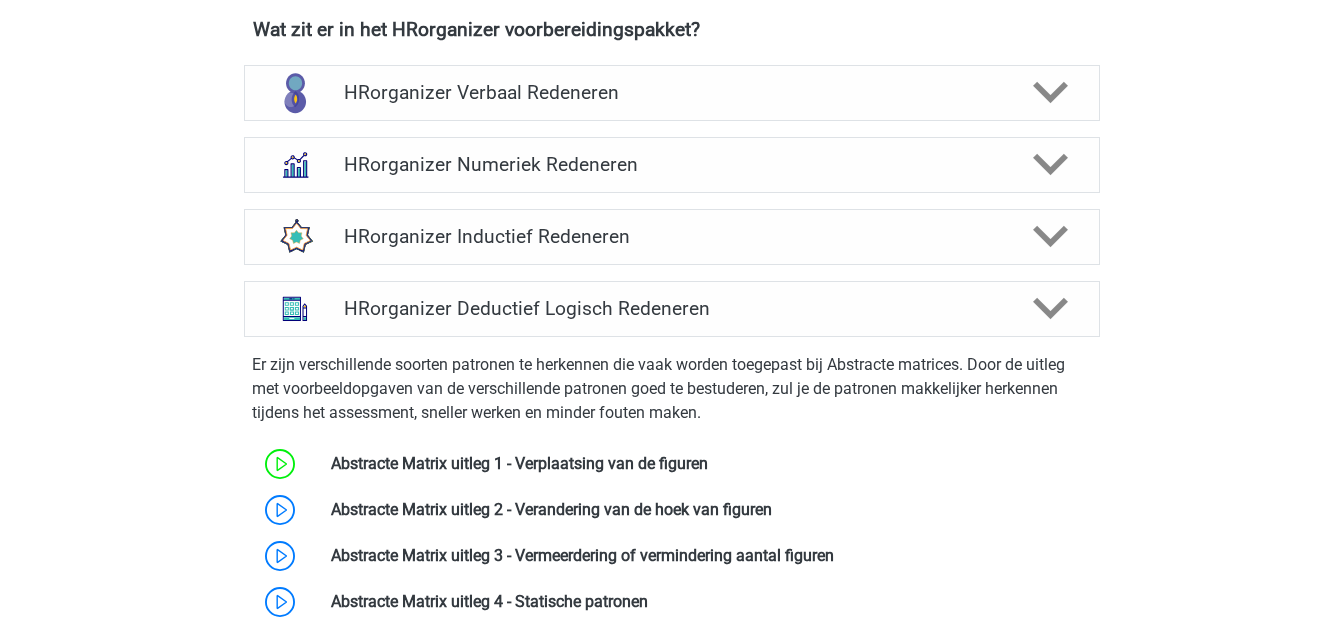 scroll, scrollTop: 800, scrollLeft: 0, axis: vertical 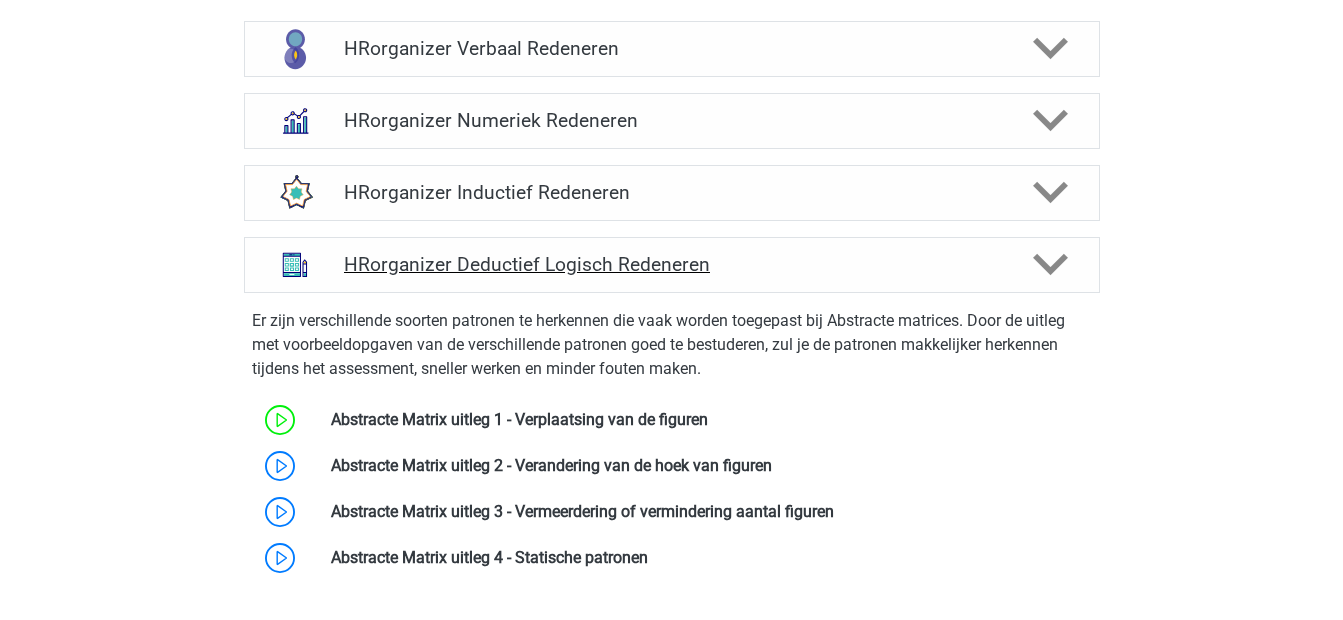 click 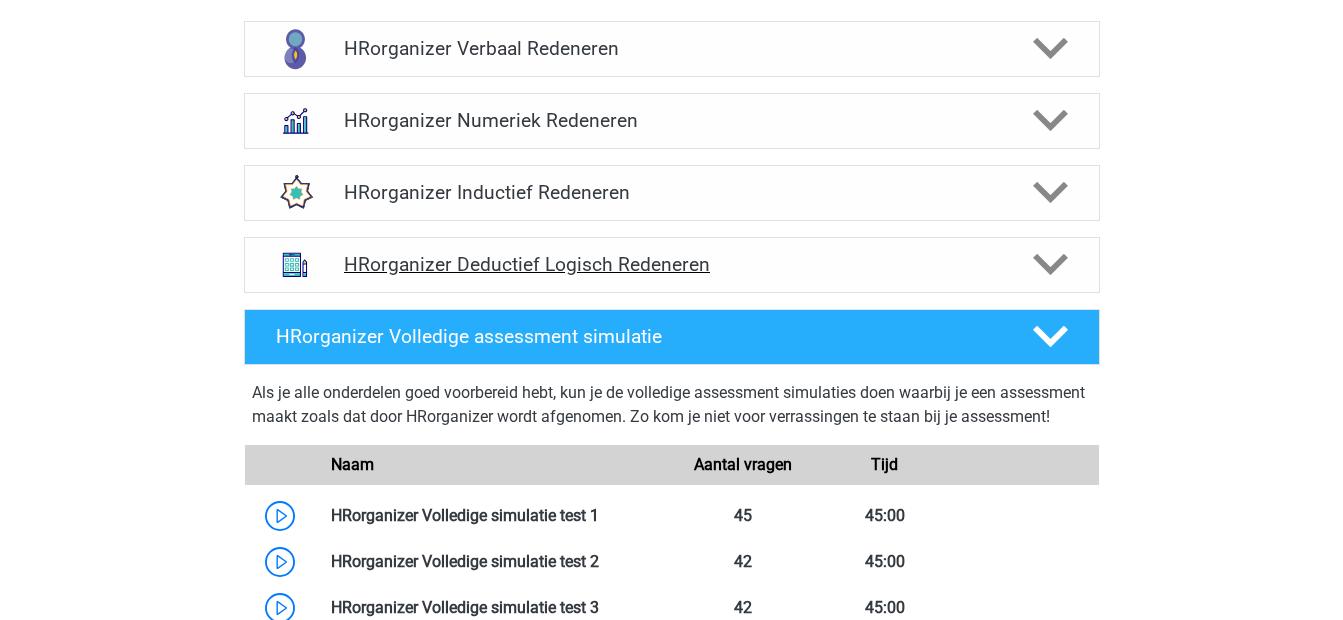 click 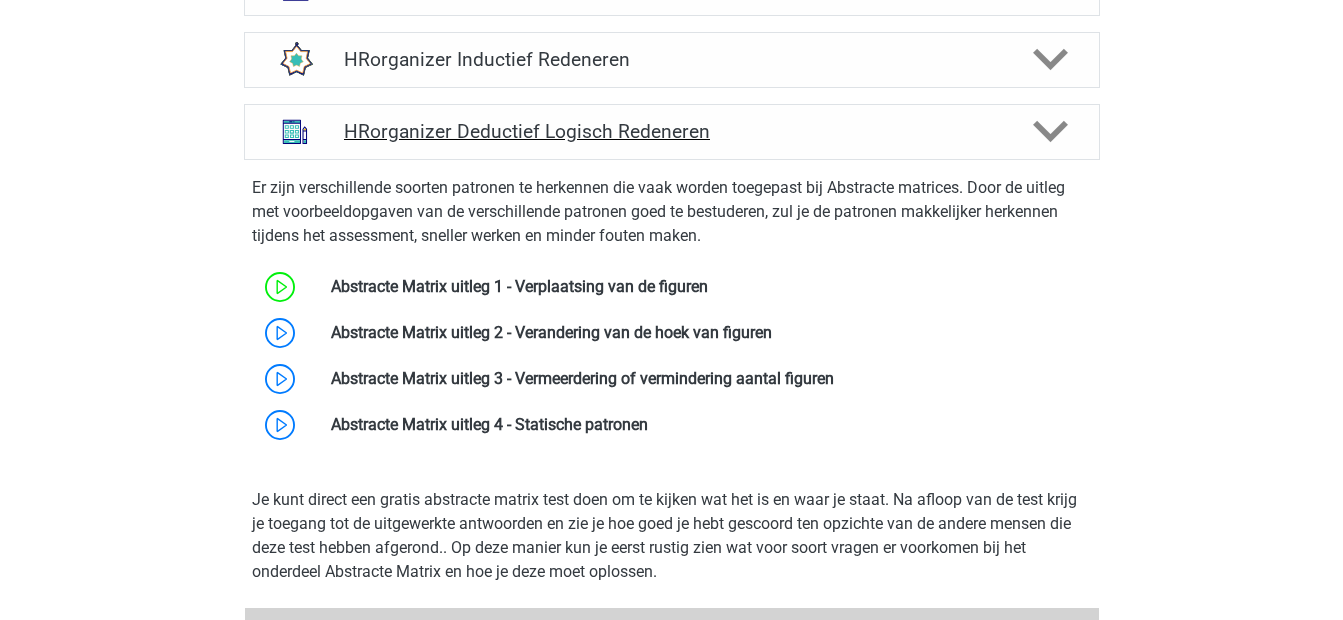 scroll, scrollTop: 1067, scrollLeft: 0, axis: vertical 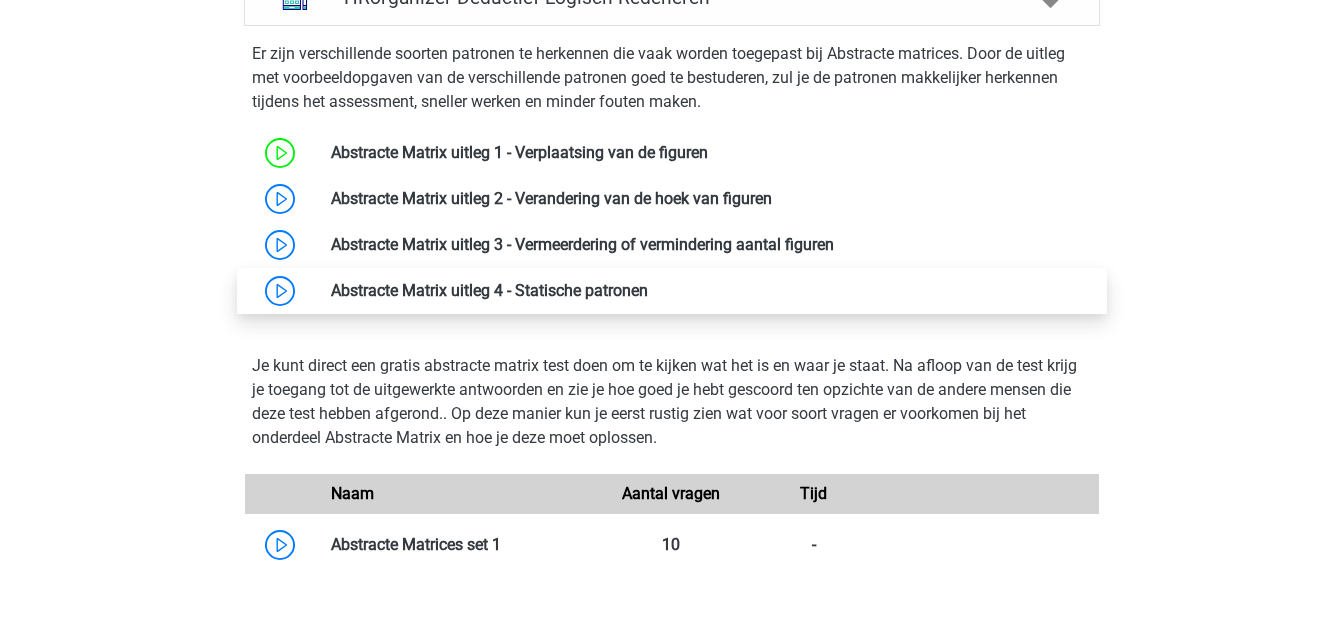 click at bounding box center [648, 290] 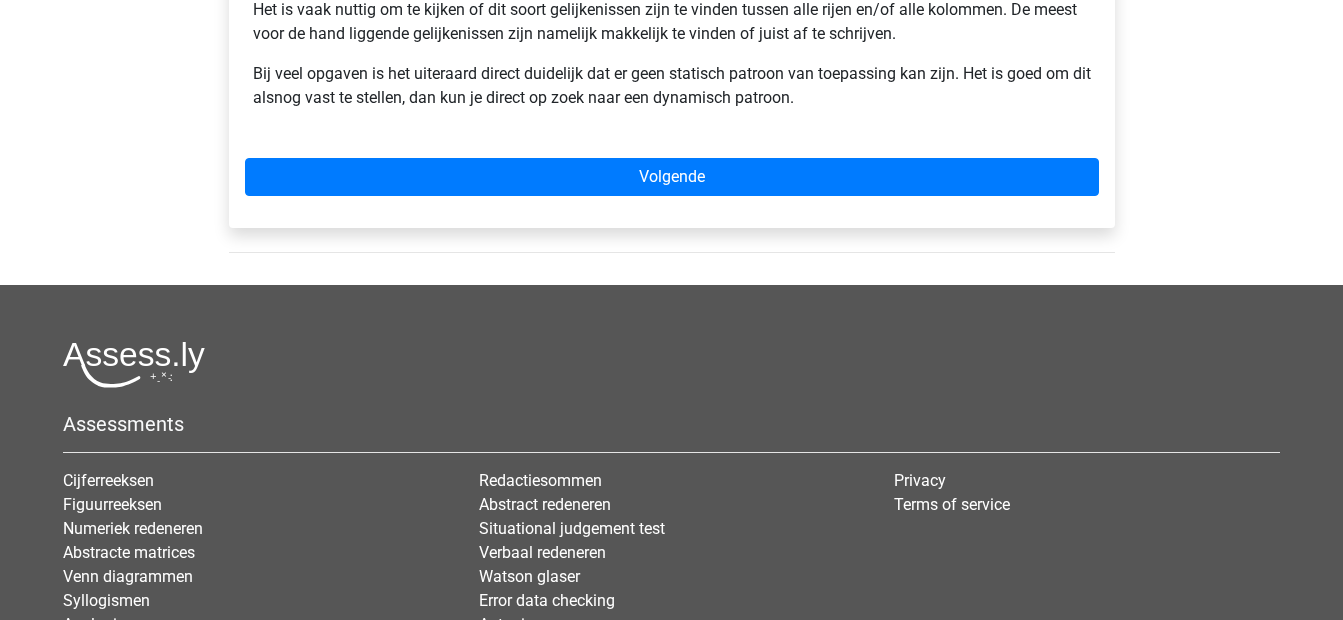 scroll, scrollTop: 667, scrollLeft: 0, axis: vertical 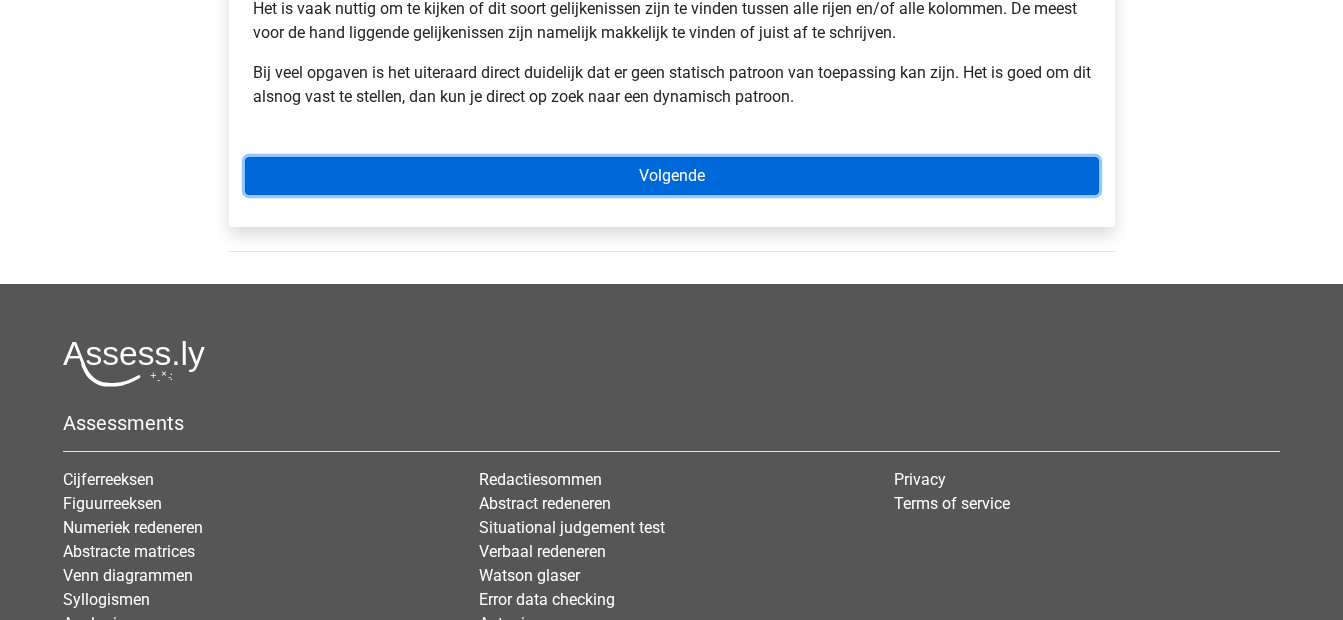 click on "Volgende" at bounding box center (672, 176) 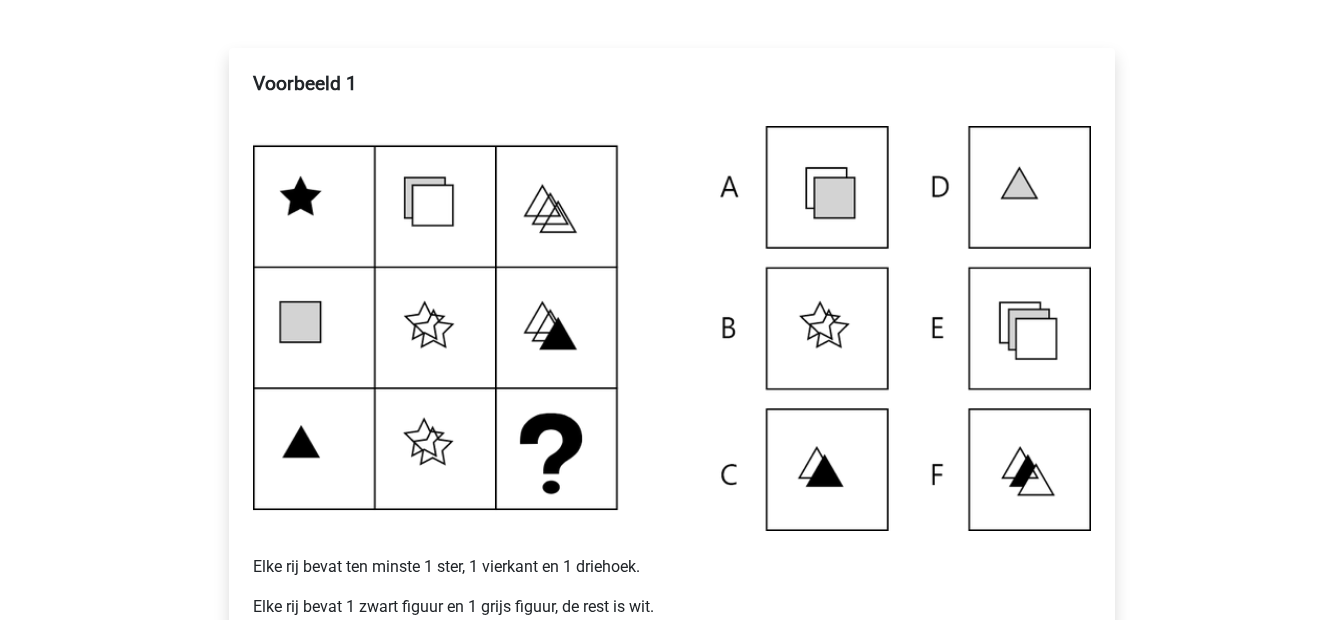 scroll, scrollTop: 0, scrollLeft: 0, axis: both 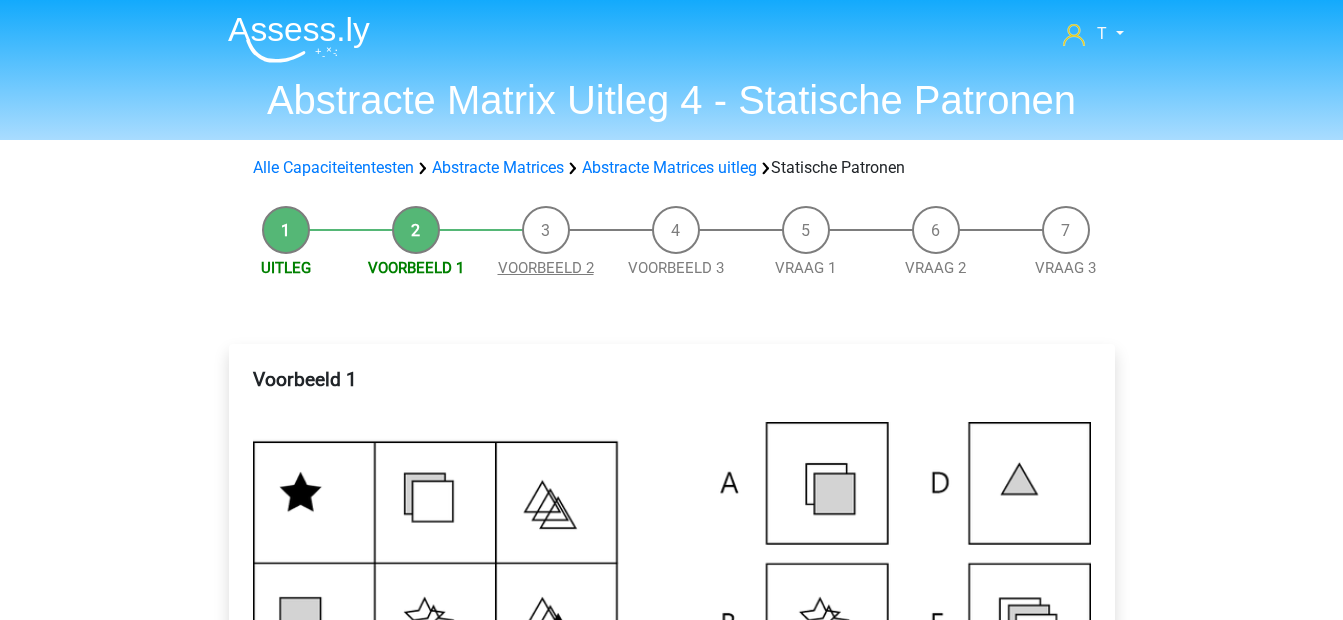 click on "Voorbeeld 2" at bounding box center (546, 268) 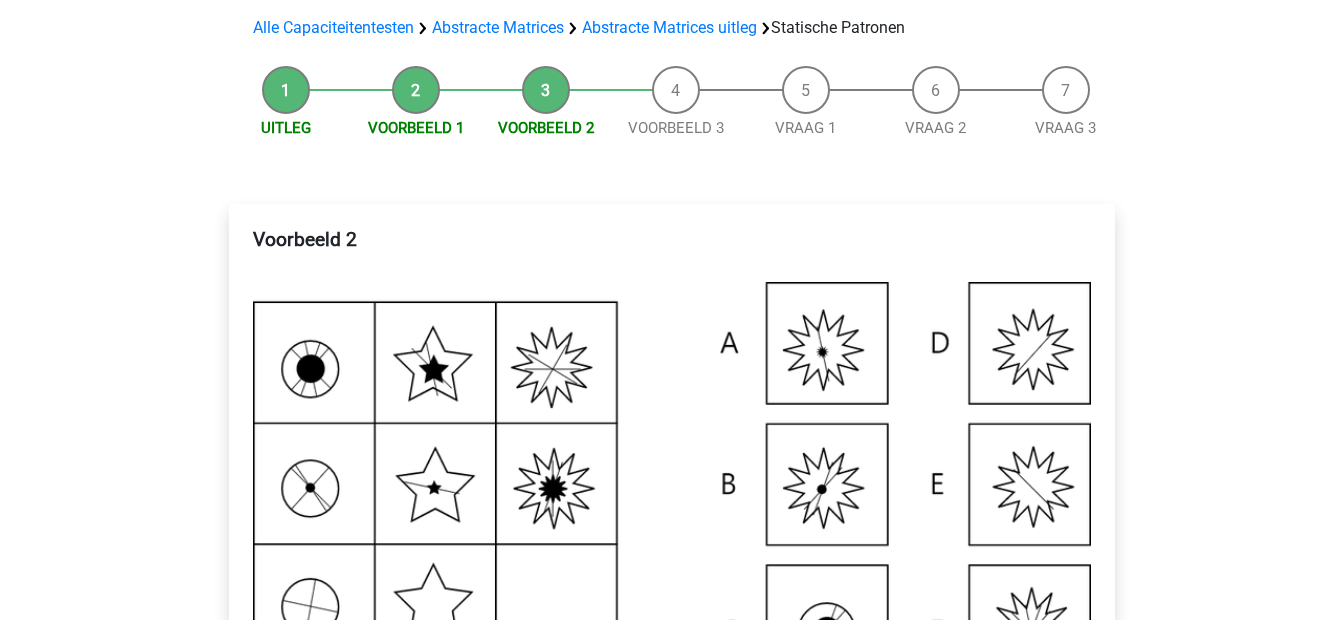 scroll, scrollTop: 0, scrollLeft: 0, axis: both 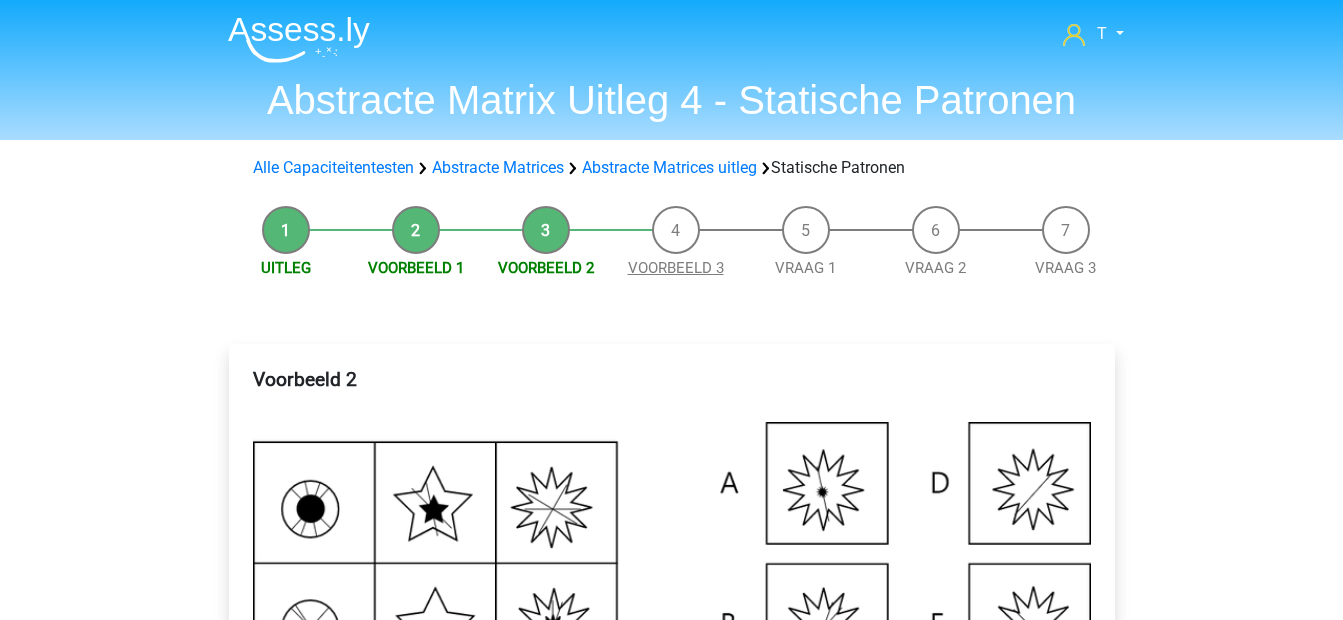 click on "Voorbeeld 3" at bounding box center (676, 268) 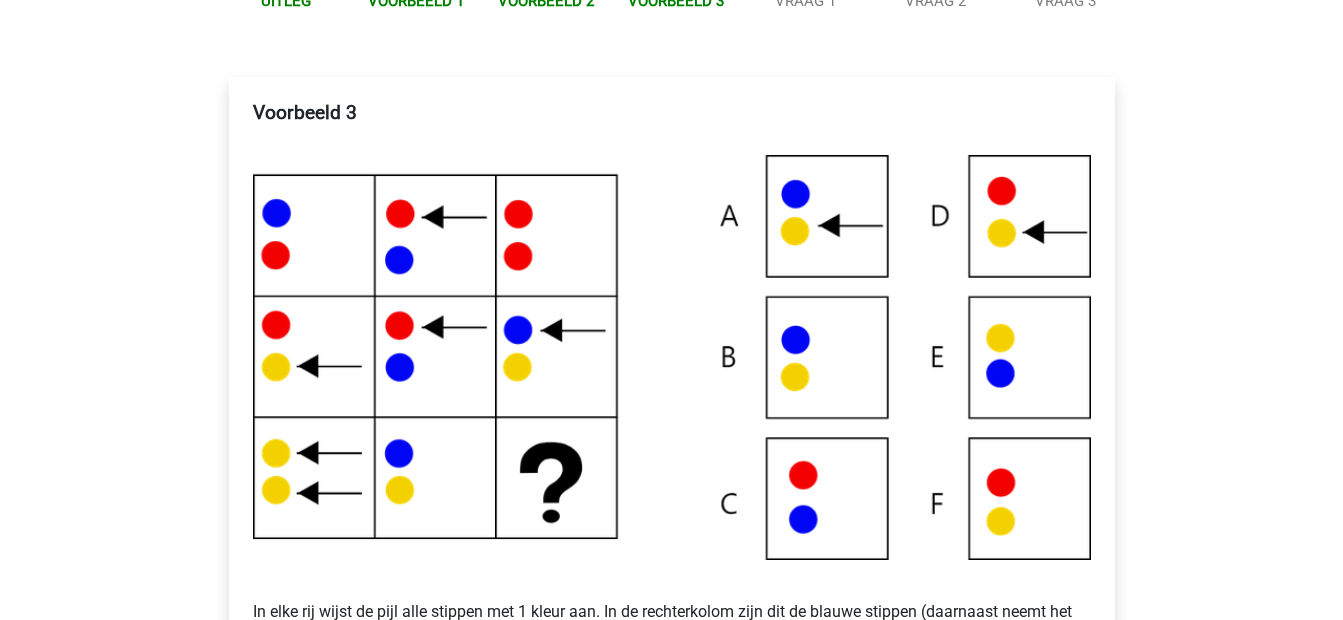 scroll, scrollTop: 0, scrollLeft: 0, axis: both 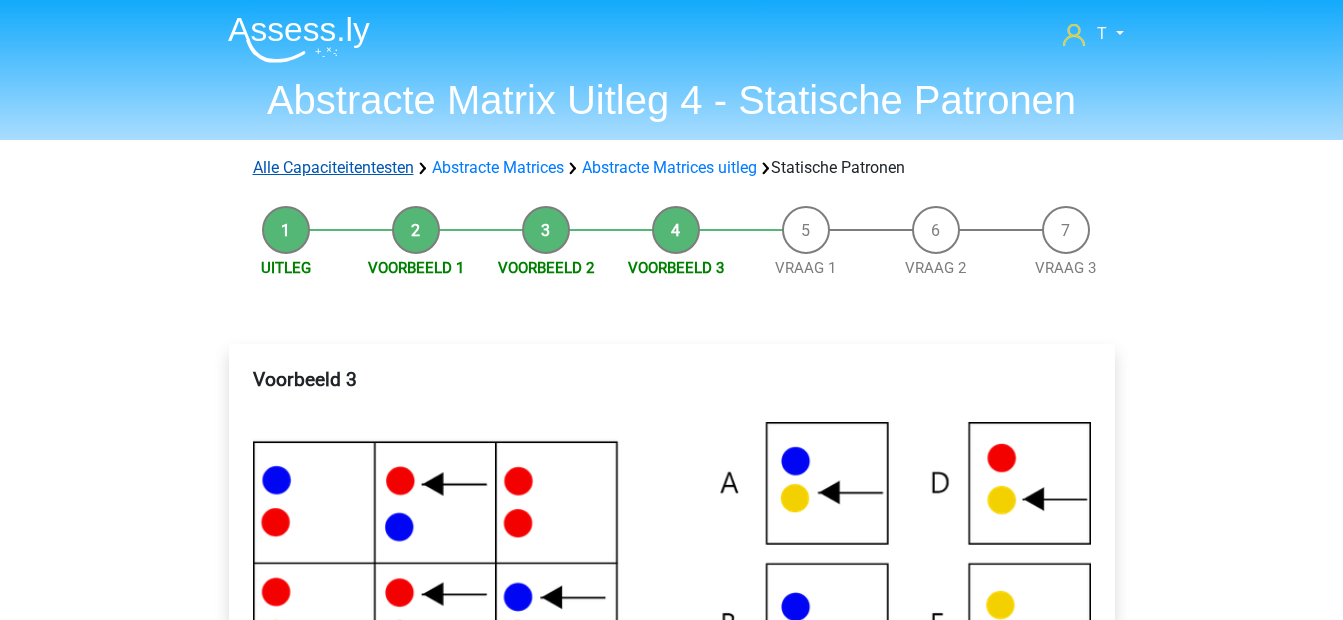 click on "Alle Capaciteitentesten" at bounding box center (333, 167) 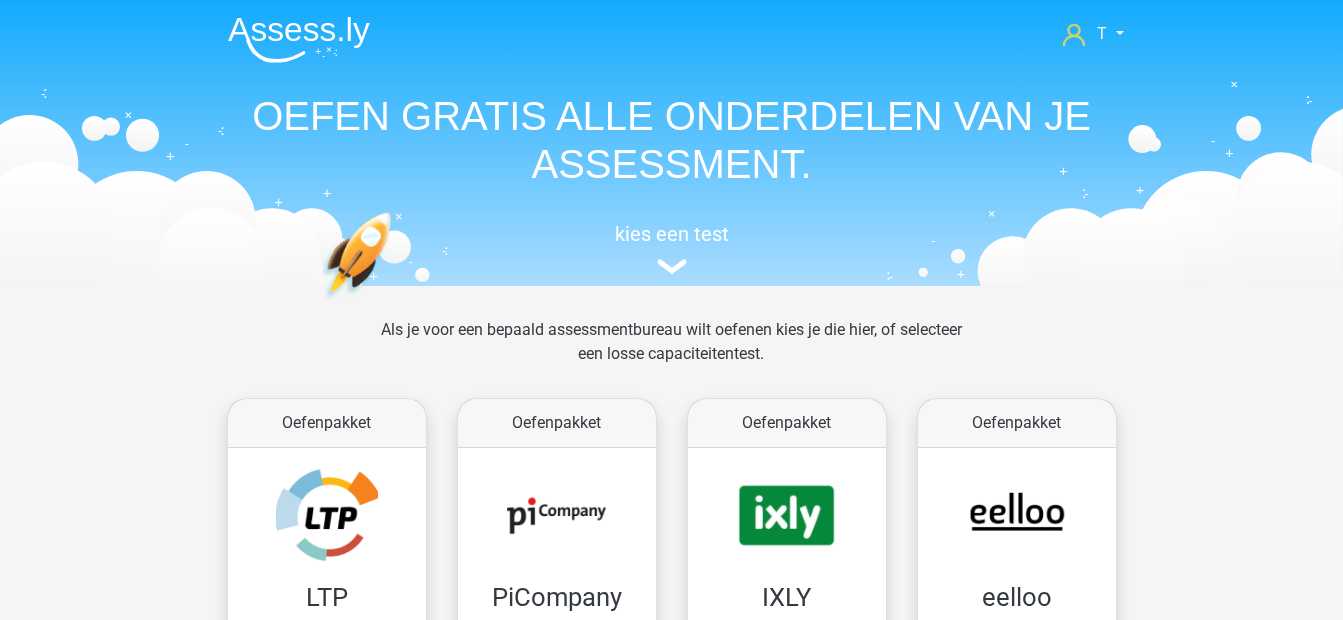 scroll, scrollTop: 850, scrollLeft: 0, axis: vertical 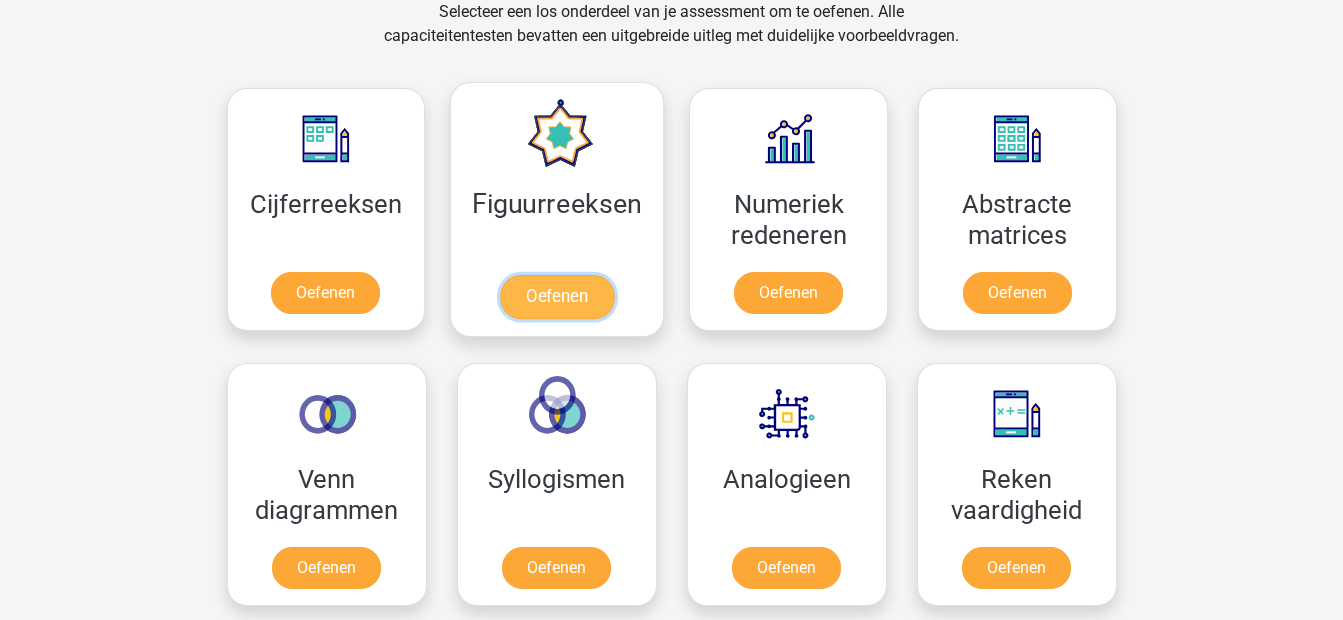 click on "Oefenen" at bounding box center [557, 297] 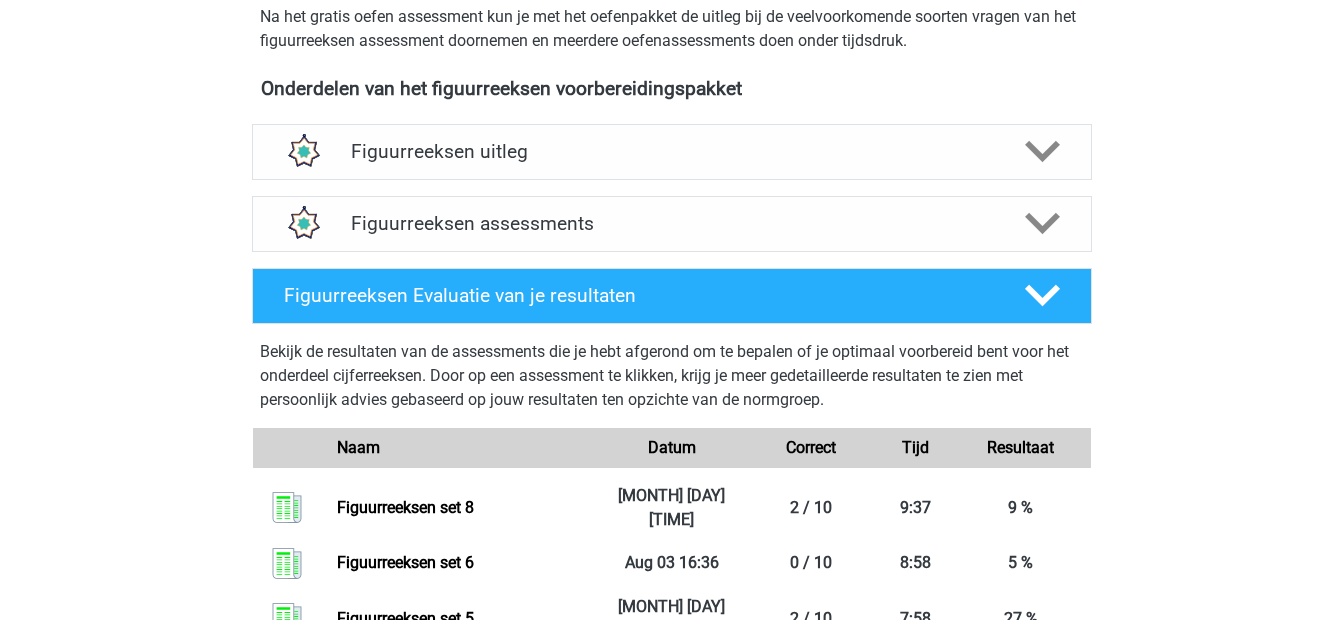 scroll, scrollTop: 667, scrollLeft: 0, axis: vertical 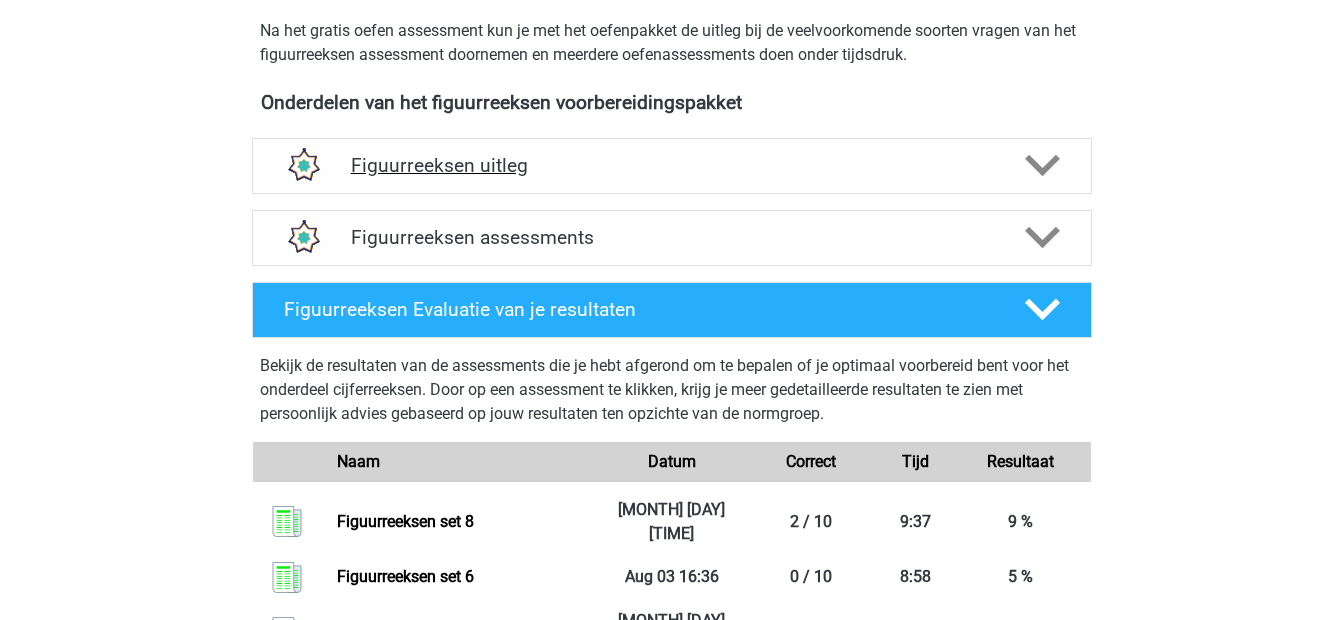 click 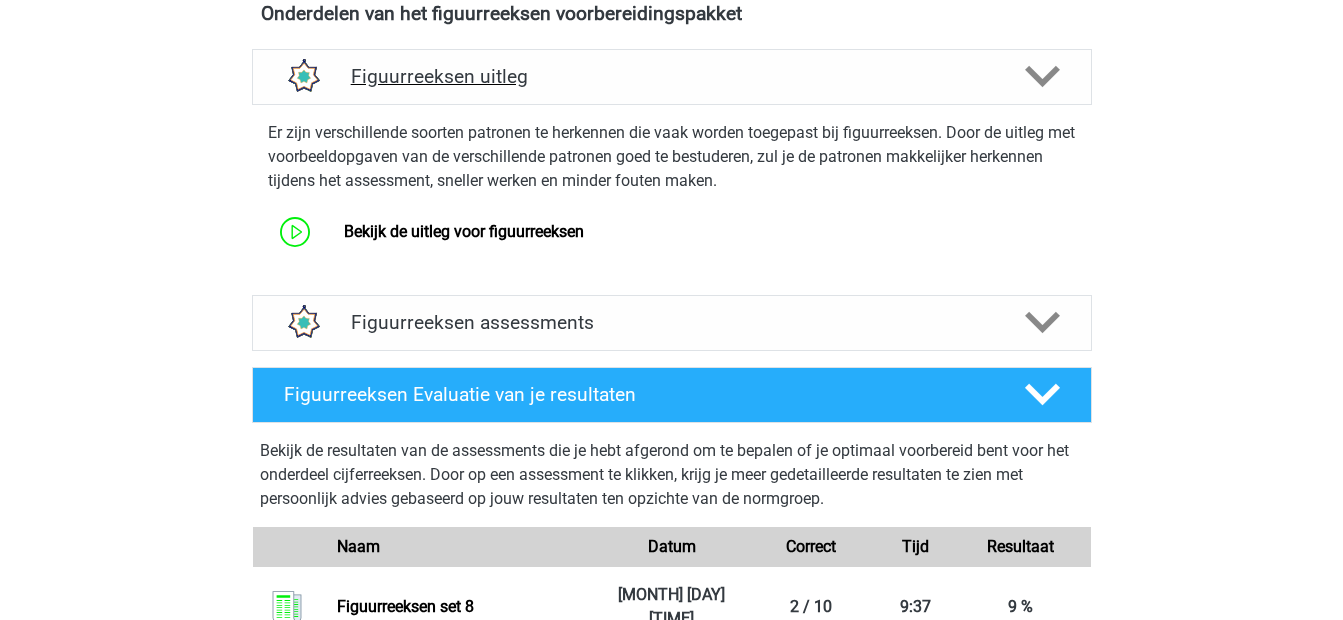 scroll, scrollTop: 800, scrollLeft: 0, axis: vertical 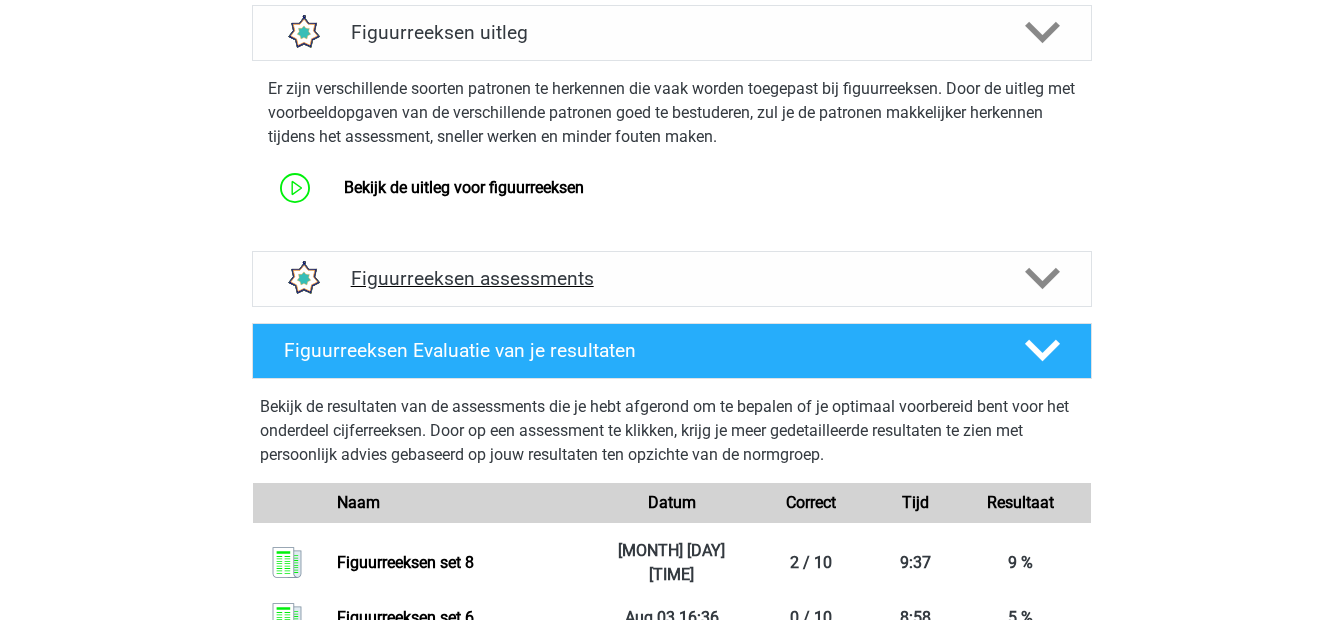 click 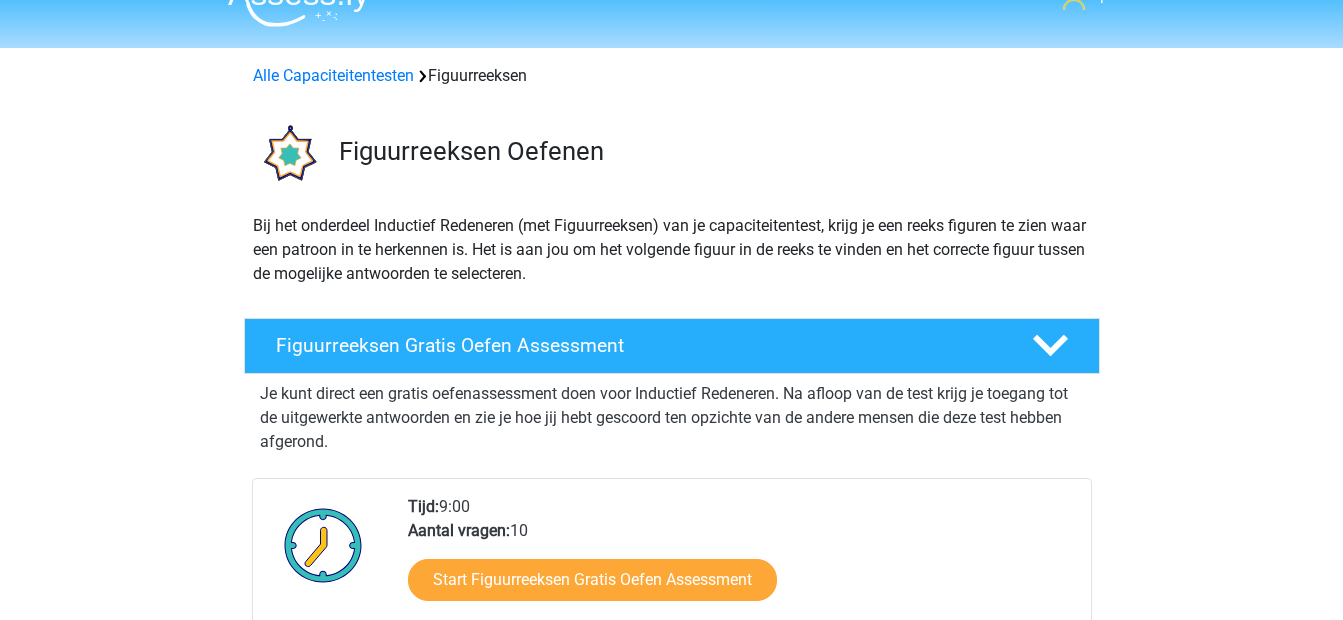 scroll, scrollTop: 0, scrollLeft: 0, axis: both 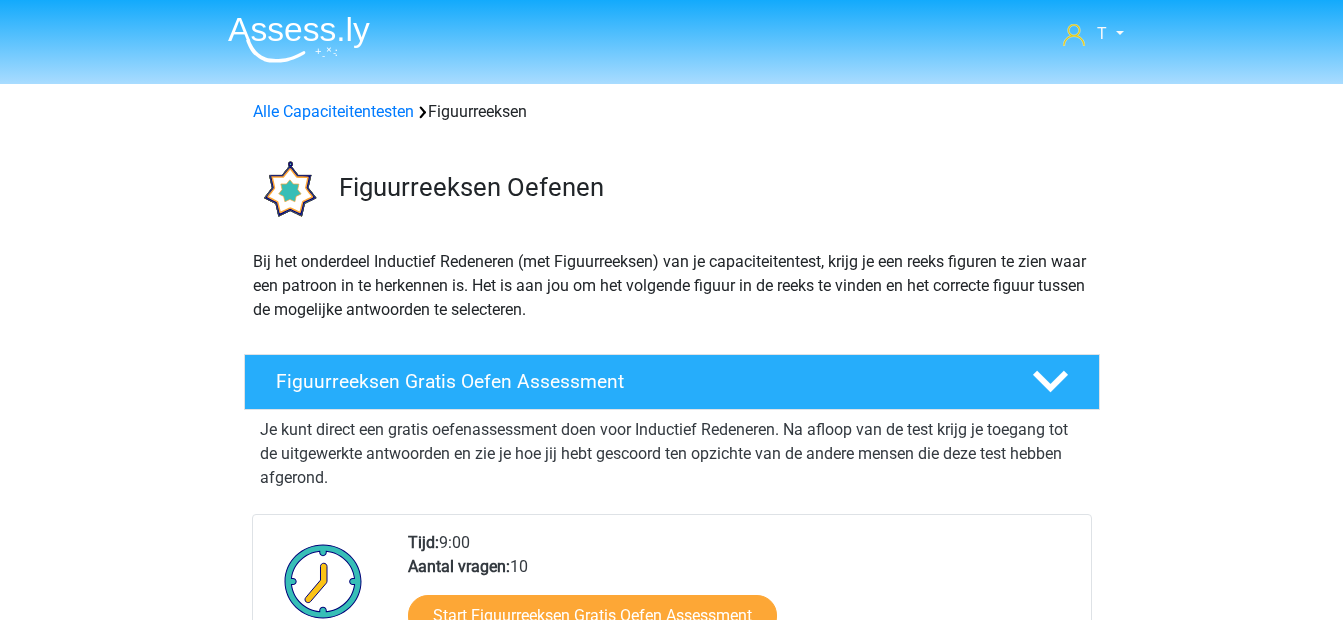 click at bounding box center (299, 39) 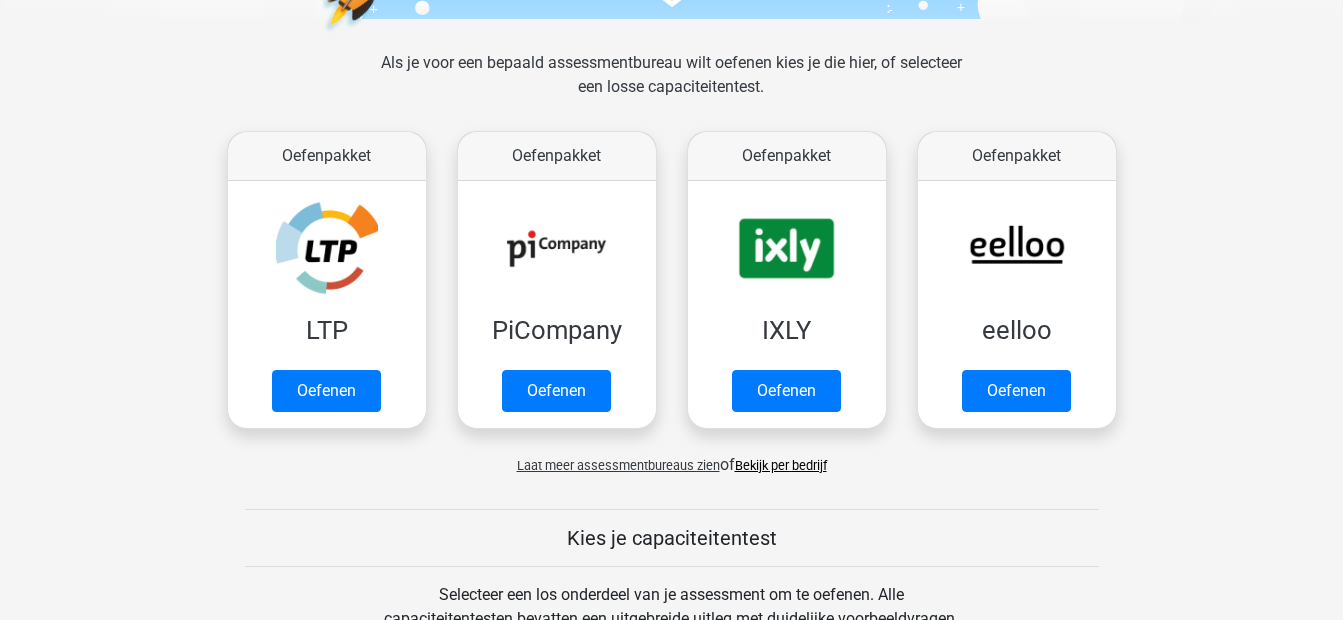 scroll, scrollTop: 400, scrollLeft: 0, axis: vertical 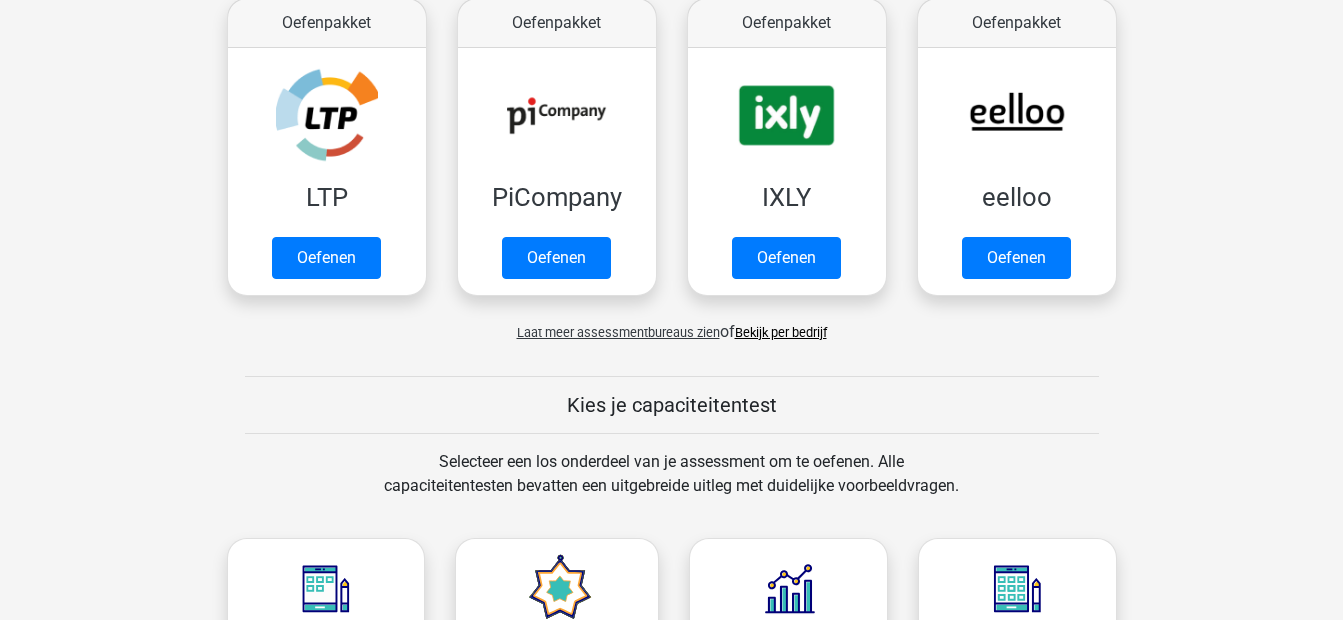click on "Laat meer assessmentbureaus zien" at bounding box center (618, 332) 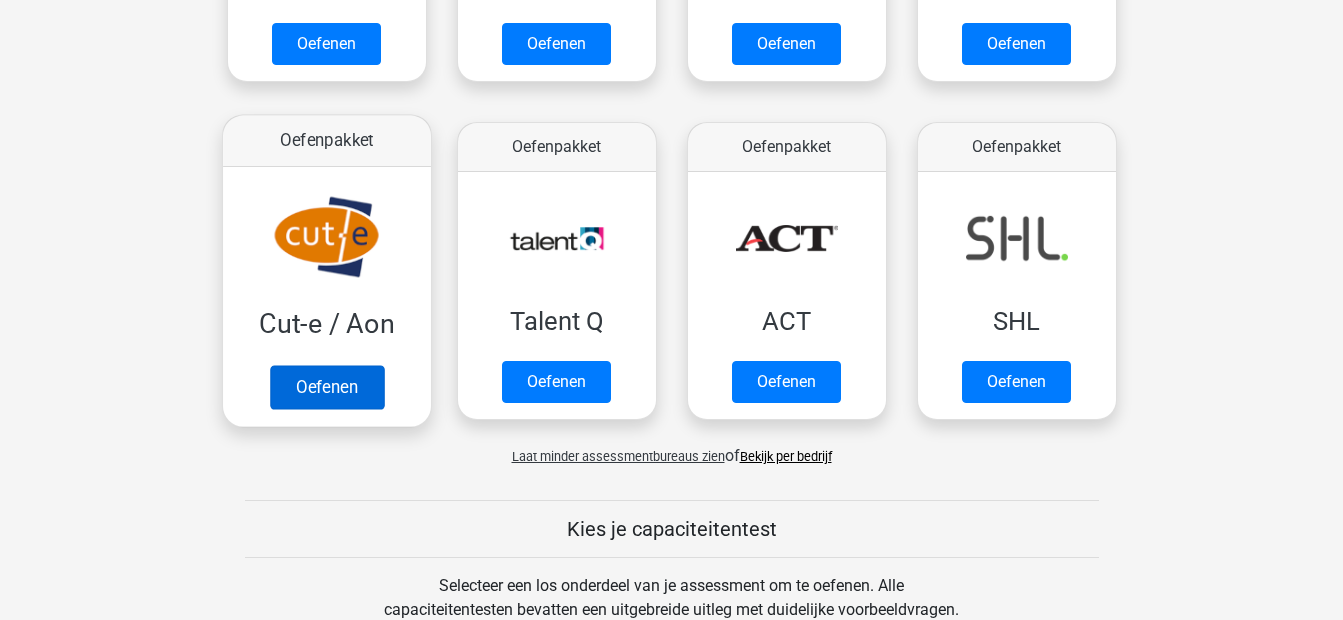 scroll, scrollTop: 1333, scrollLeft: 0, axis: vertical 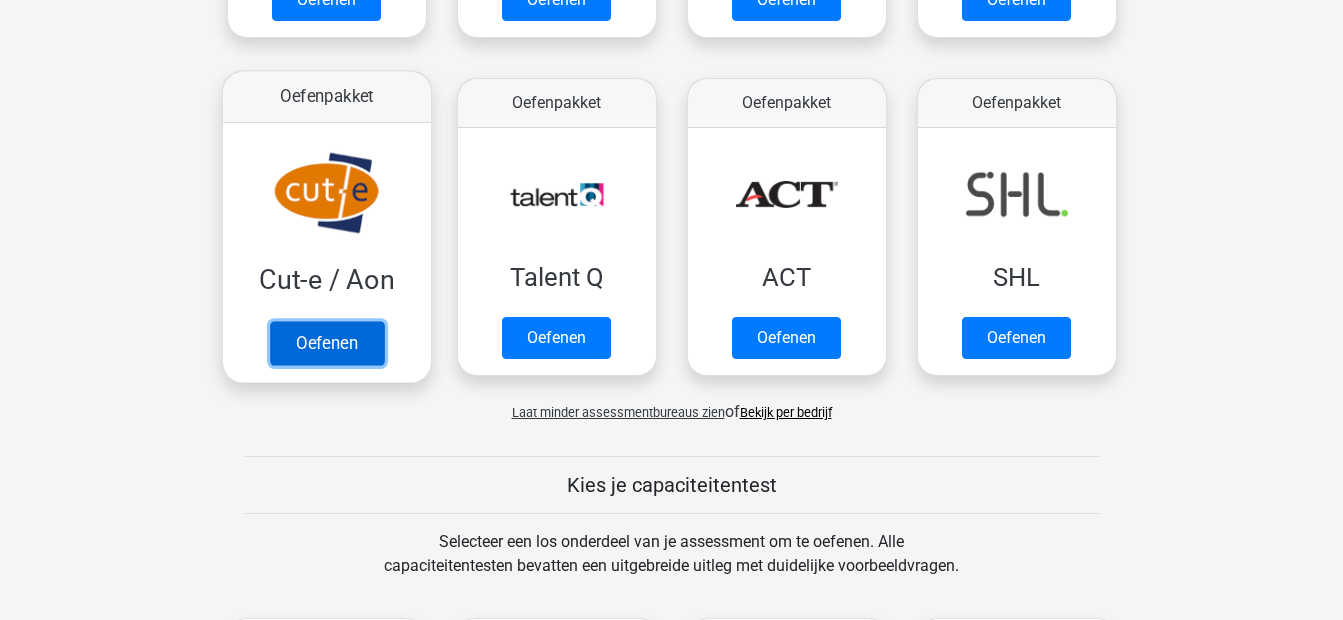 click on "Oefenen" at bounding box center (326, 343) 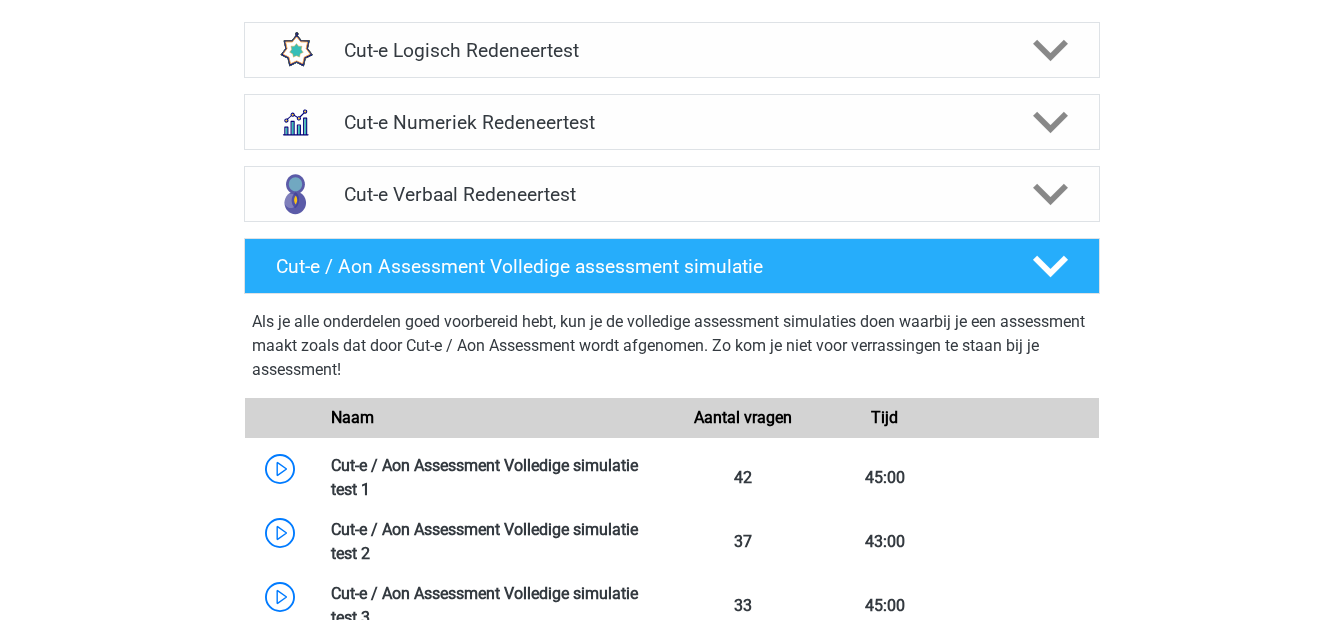 scroll, scrollTop: 667, scrollLeft: 0, axis: vertical 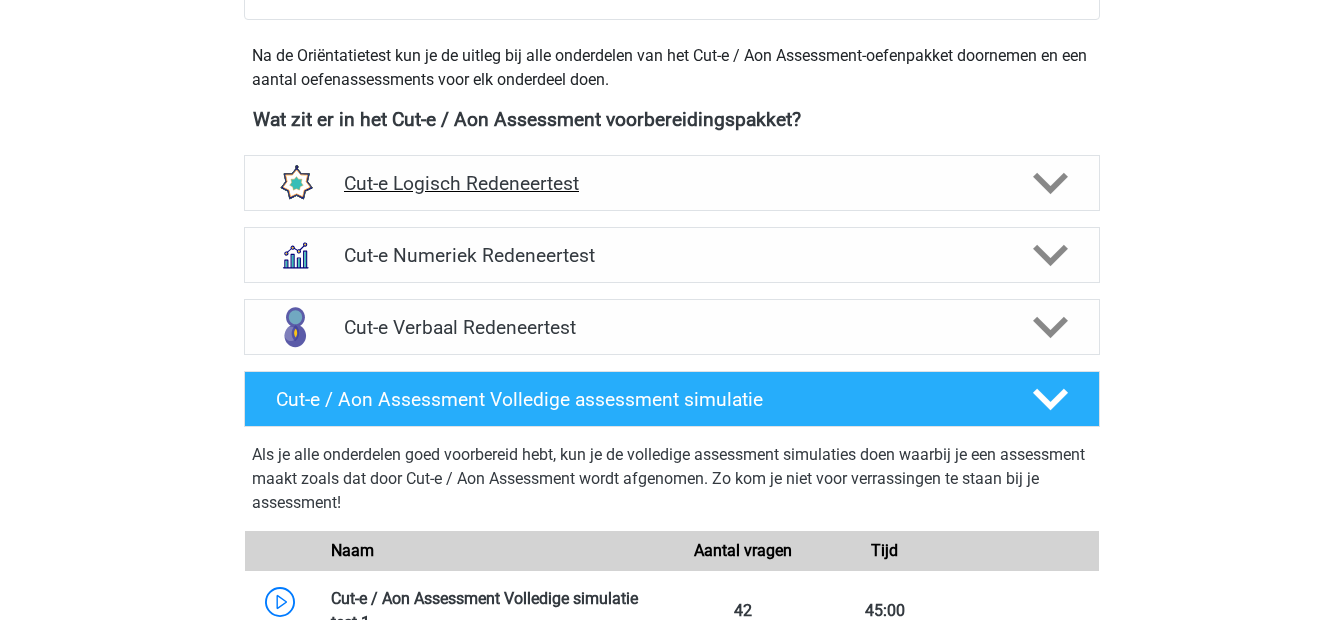 click at bounding box center (1048, 183) 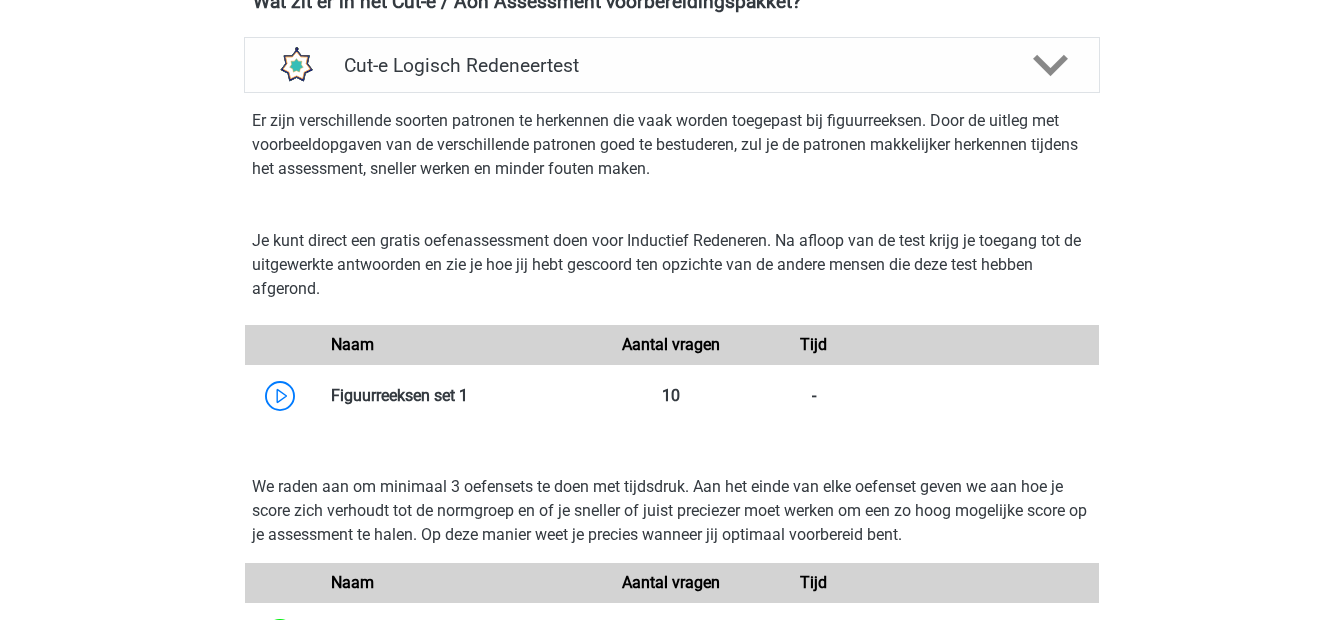 scroll, scrollTop: 1067, scrollLeft: 0, axis: vertical 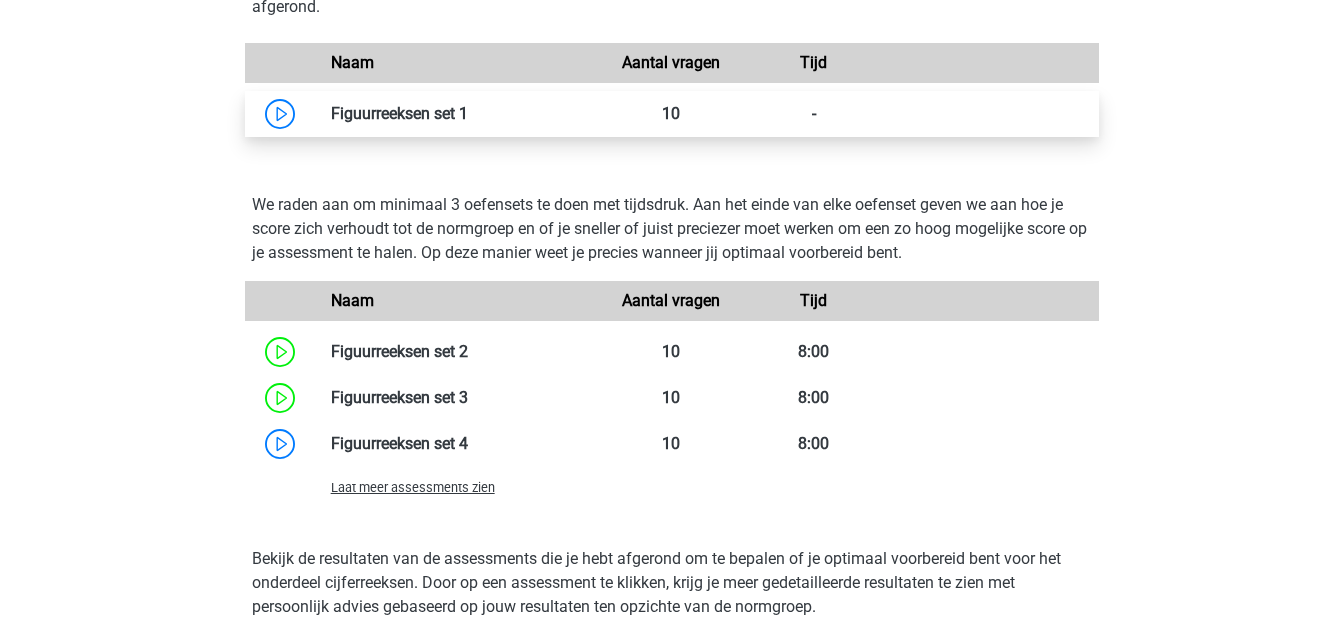 click at bounding box center (468, 113) 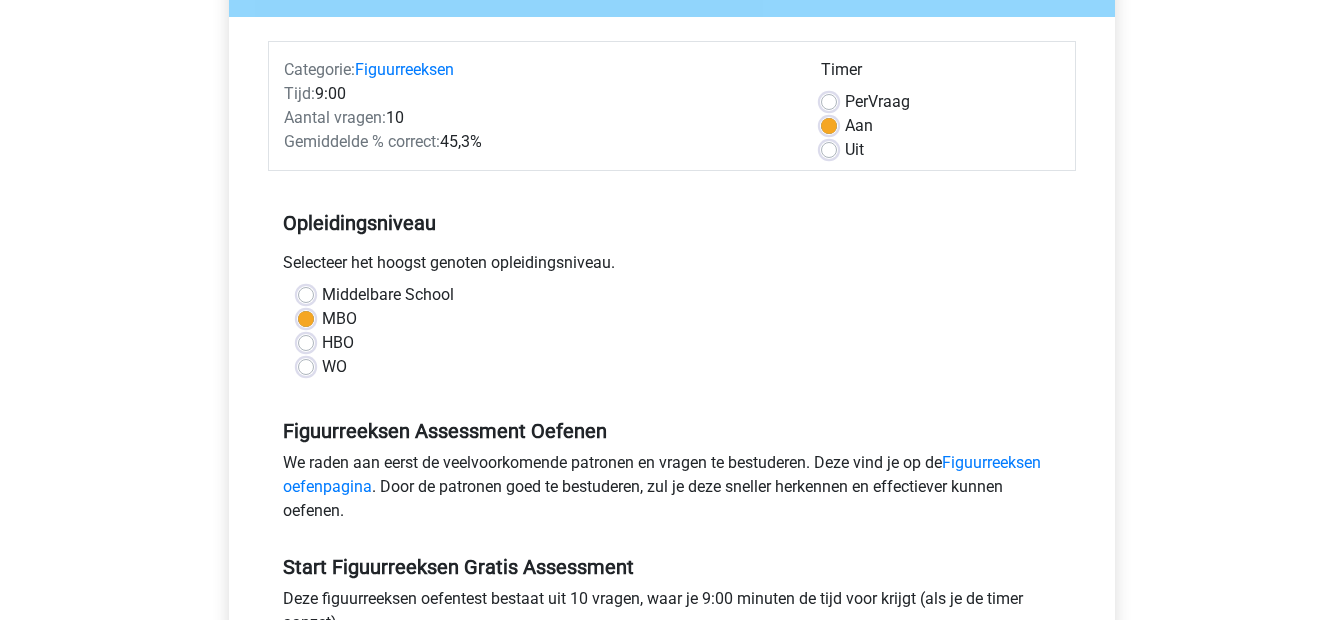 scroll, scrollTop: 533, scrollLeft: 0, axis: vertical 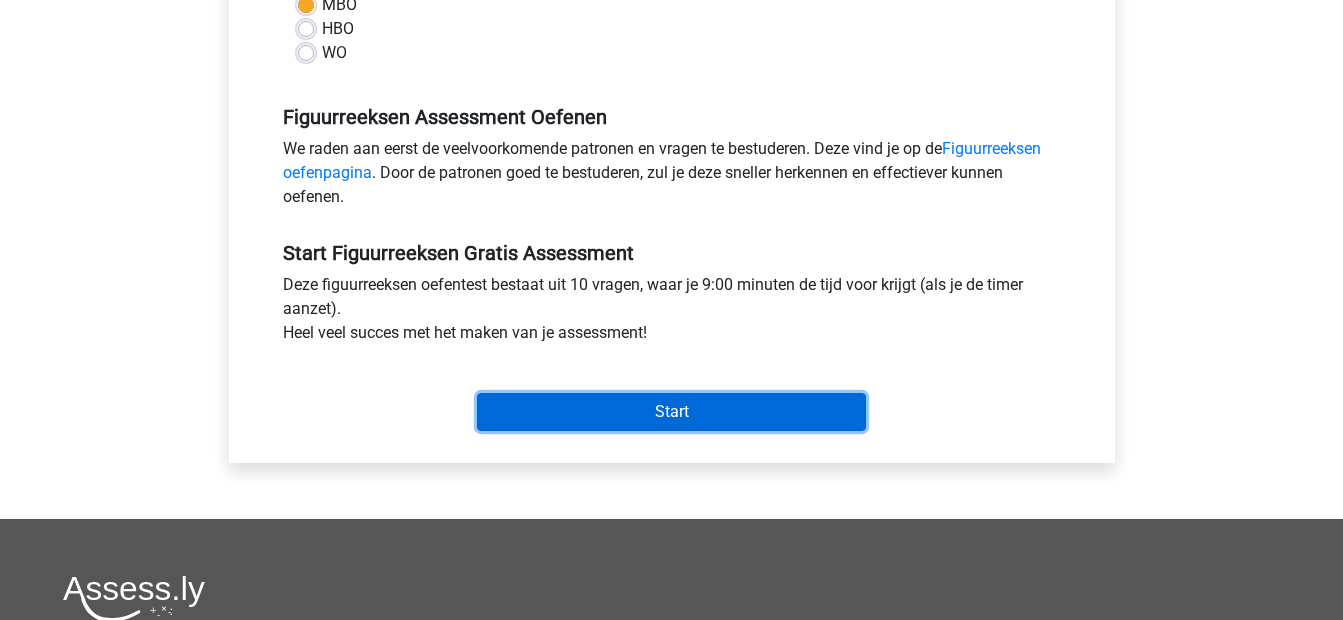 click on "Start" at bounding box center (671, 412) 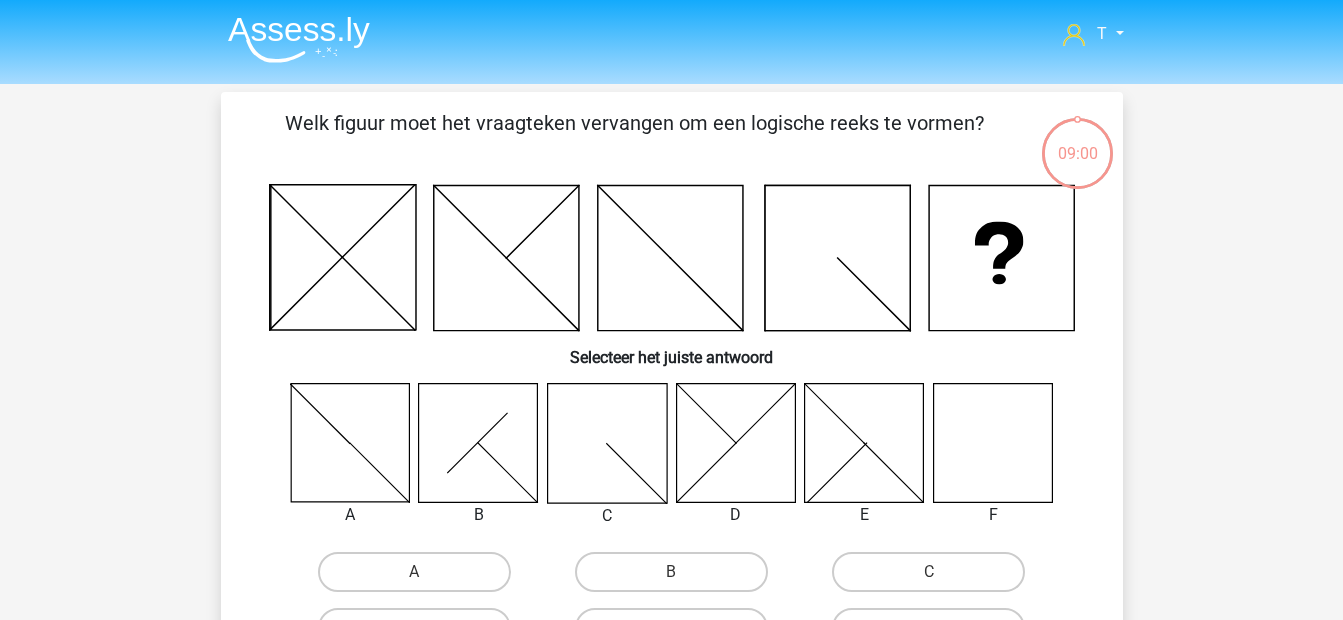 scroll, scrollTop: 0, scrollLeft: 0, axis: both 